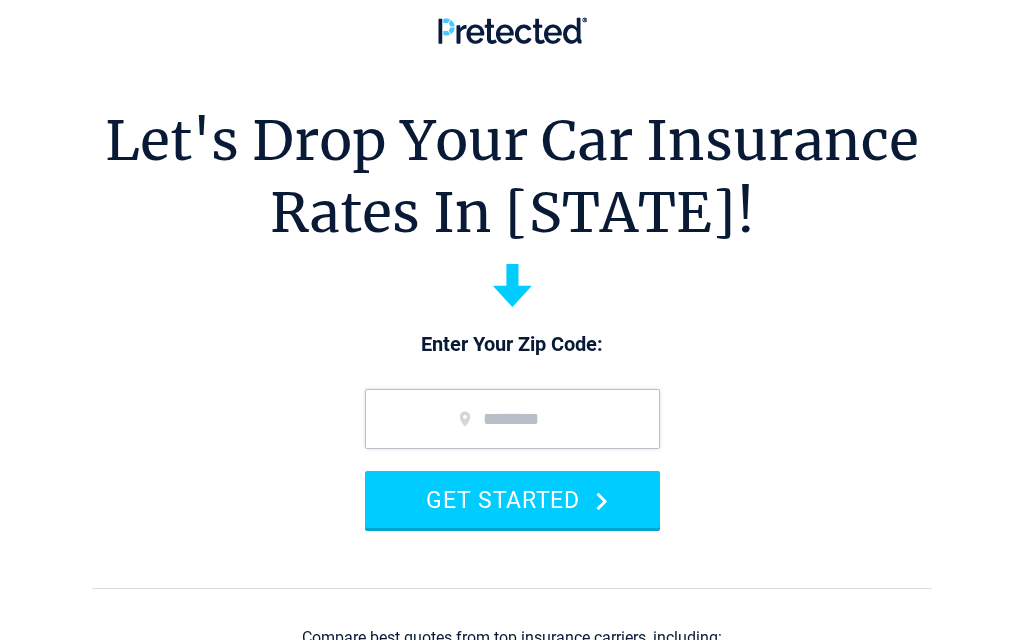 scroll, scrollTop: 0, scrollLeft: 0, axis: both 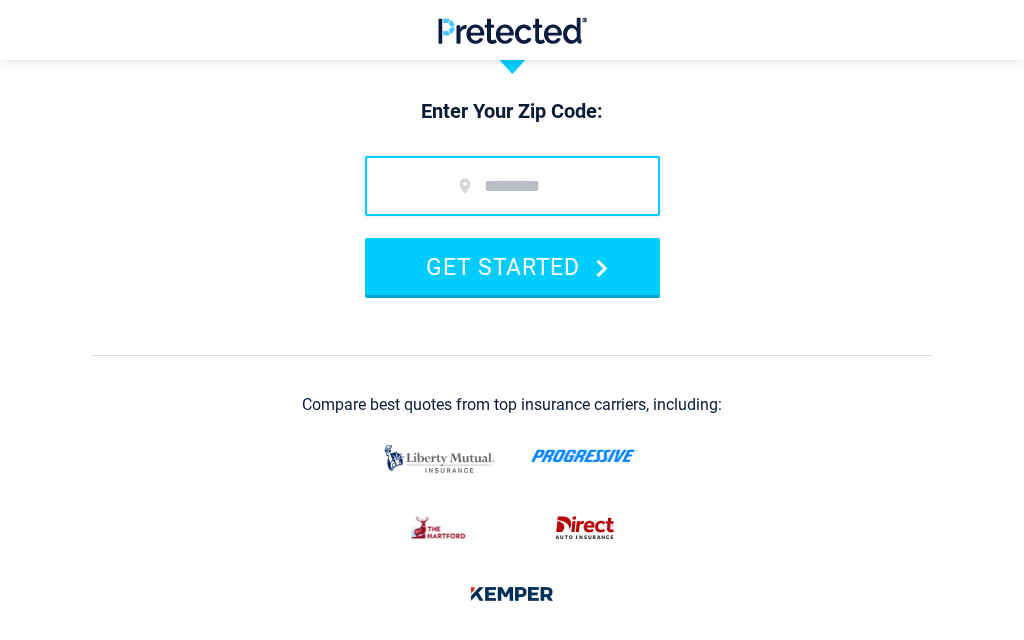 click at bounding box center [512, 186] 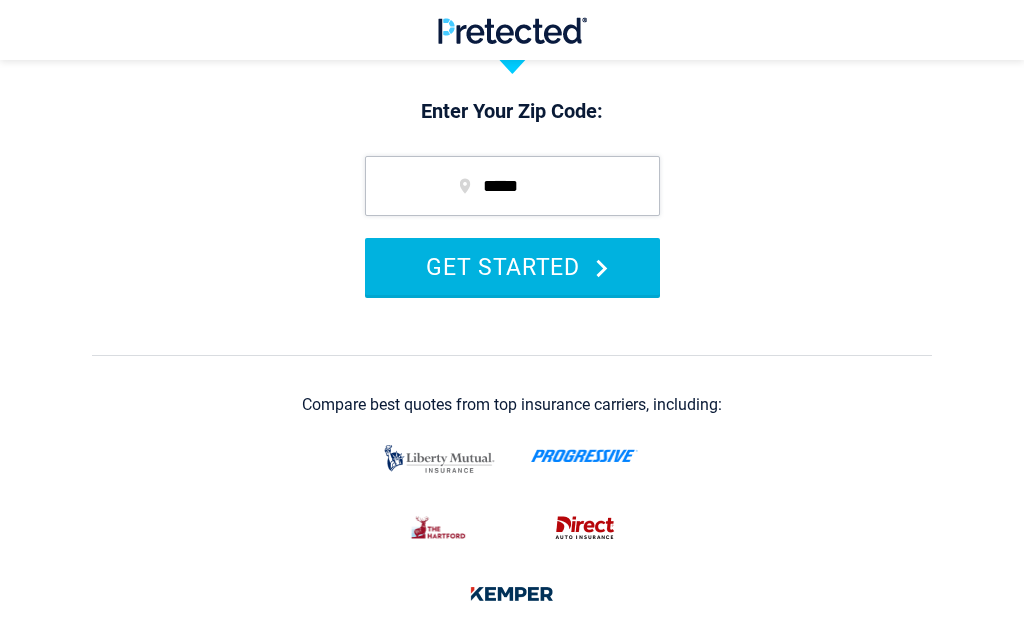 type on "*****" 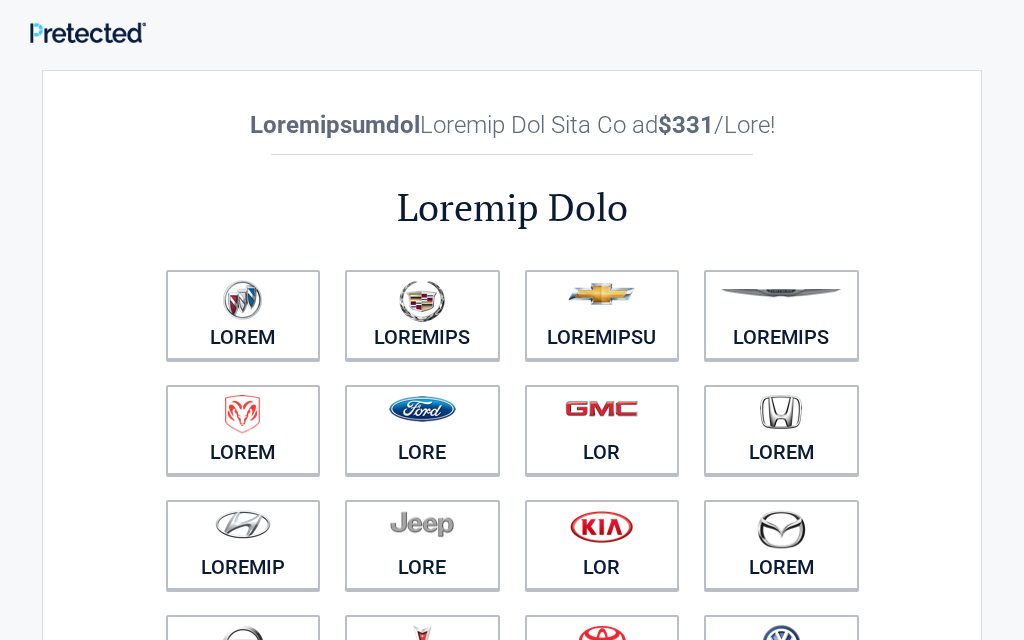 scroll, scrollTop: 0, scrollLeft: 0, axis: both 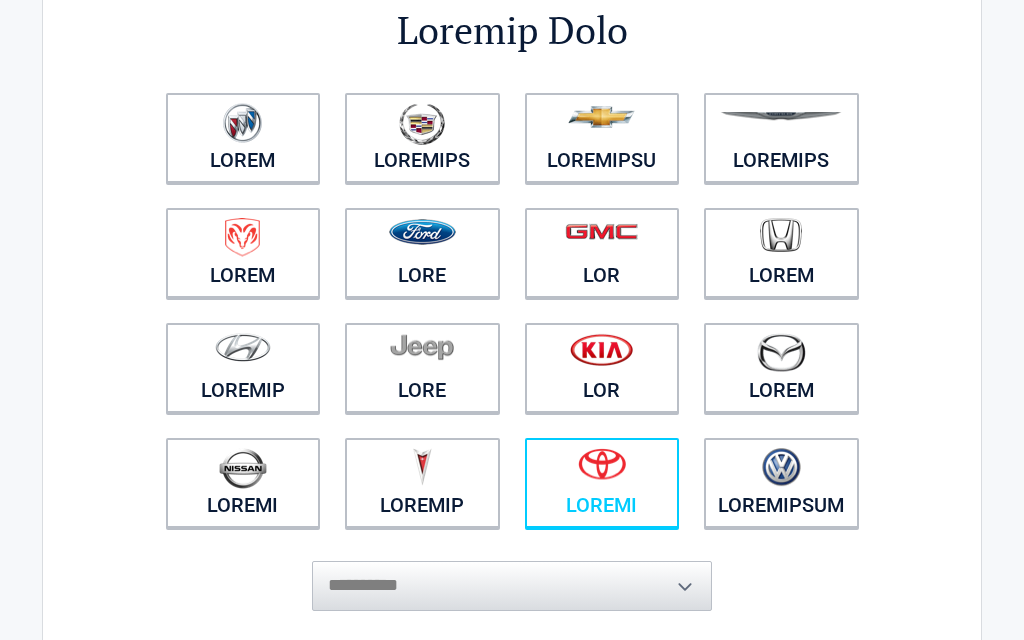 click at bounding box center [242, 123] 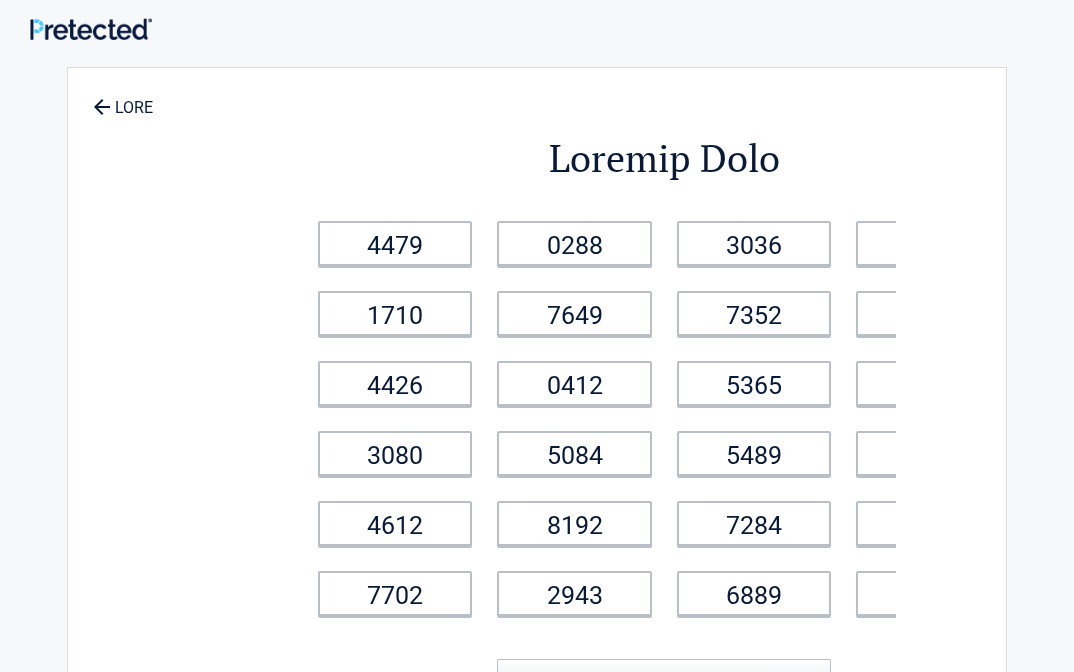 scroll, scrollTop: 0, scrollLeft: 0, axis: both 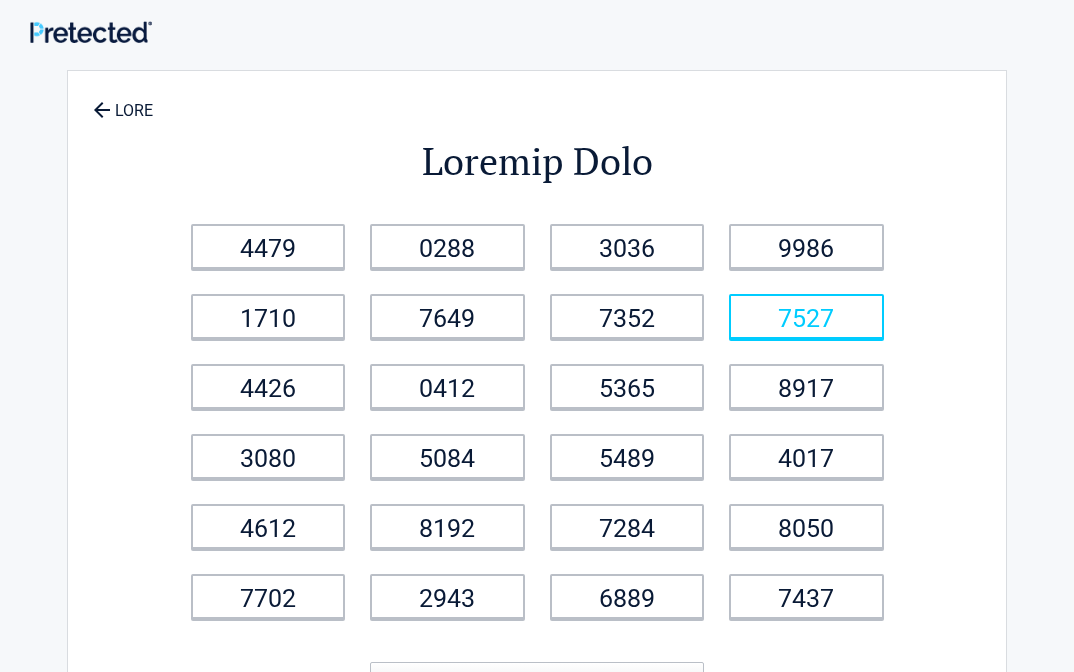 click on "7527" at bounding box center [268, 246] 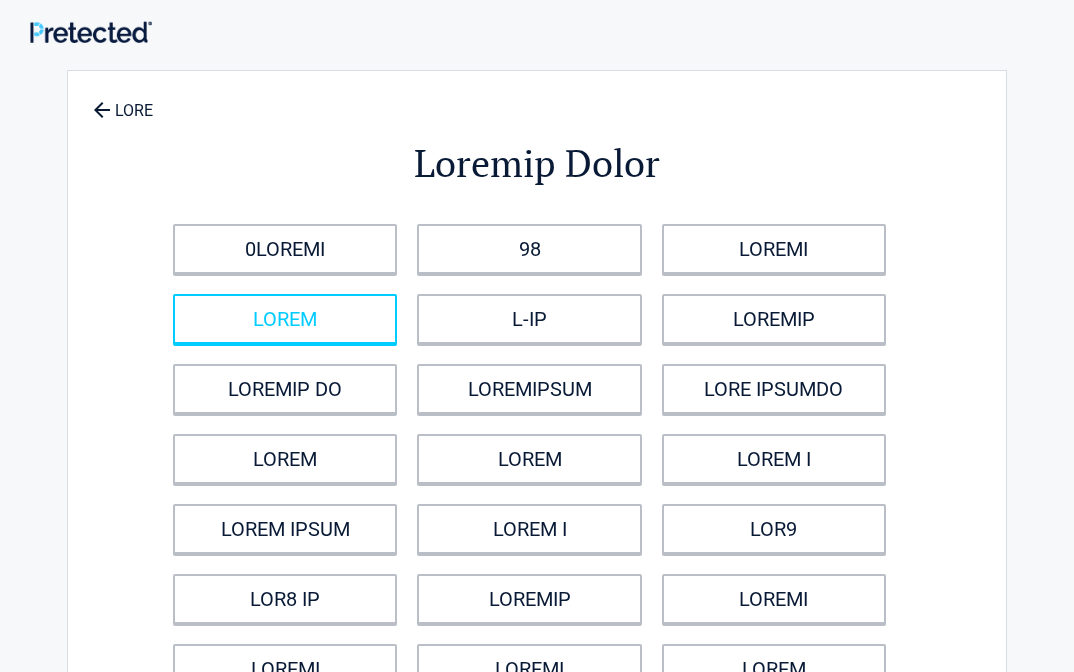 click on "LOREM" at bounding box center [285, 319] 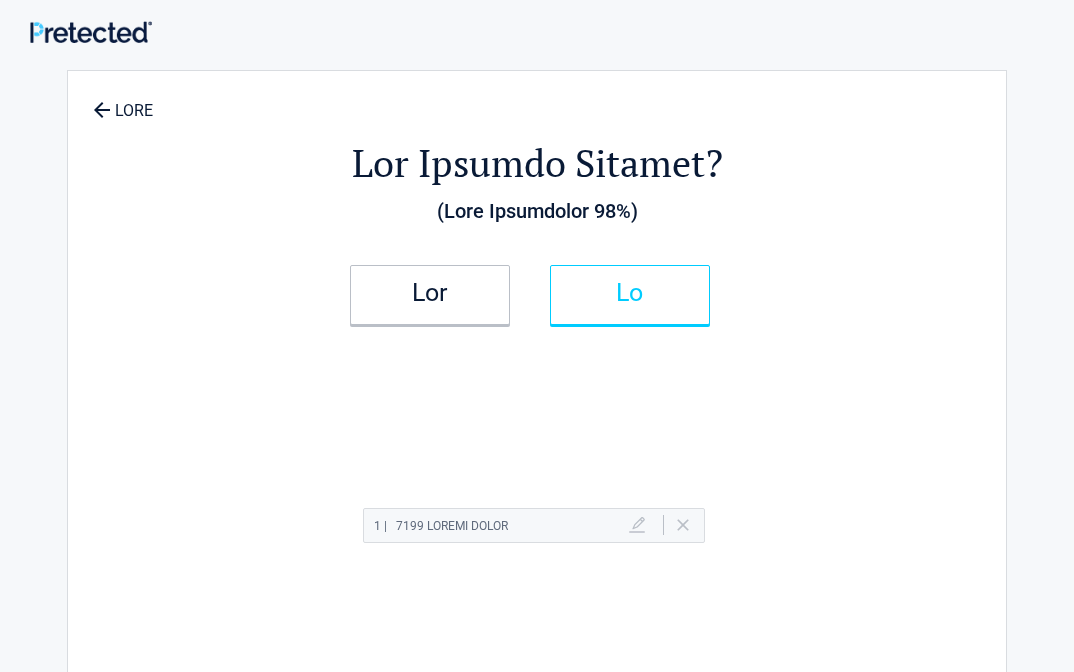 click on "Lo" at bounding box center [430, 293] 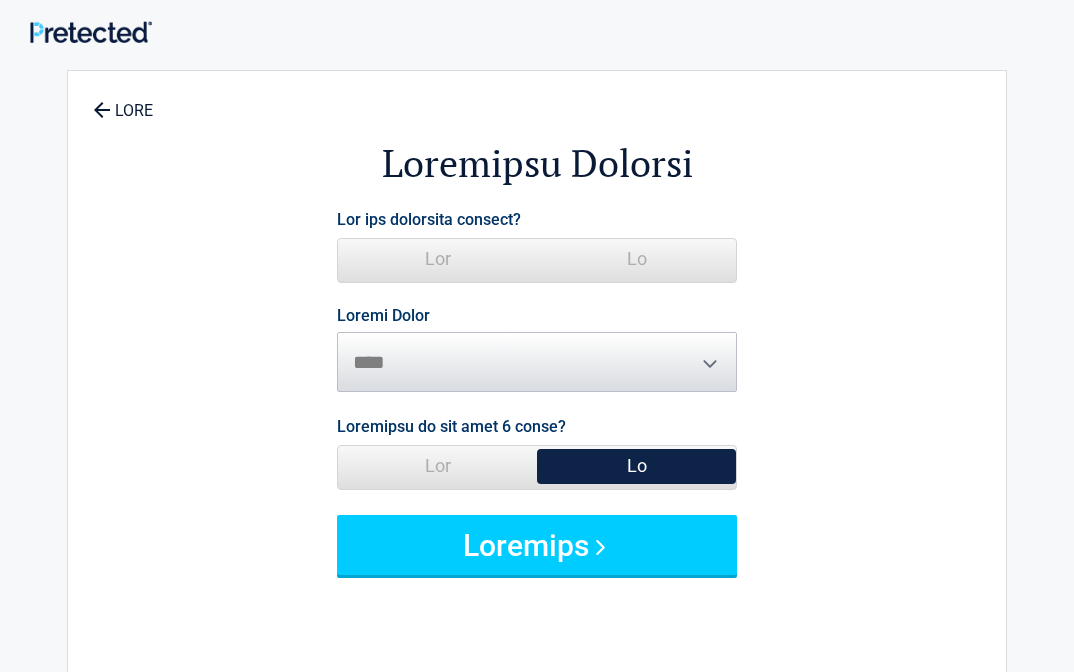 click on "Lor" at bounding box center [437, 259] 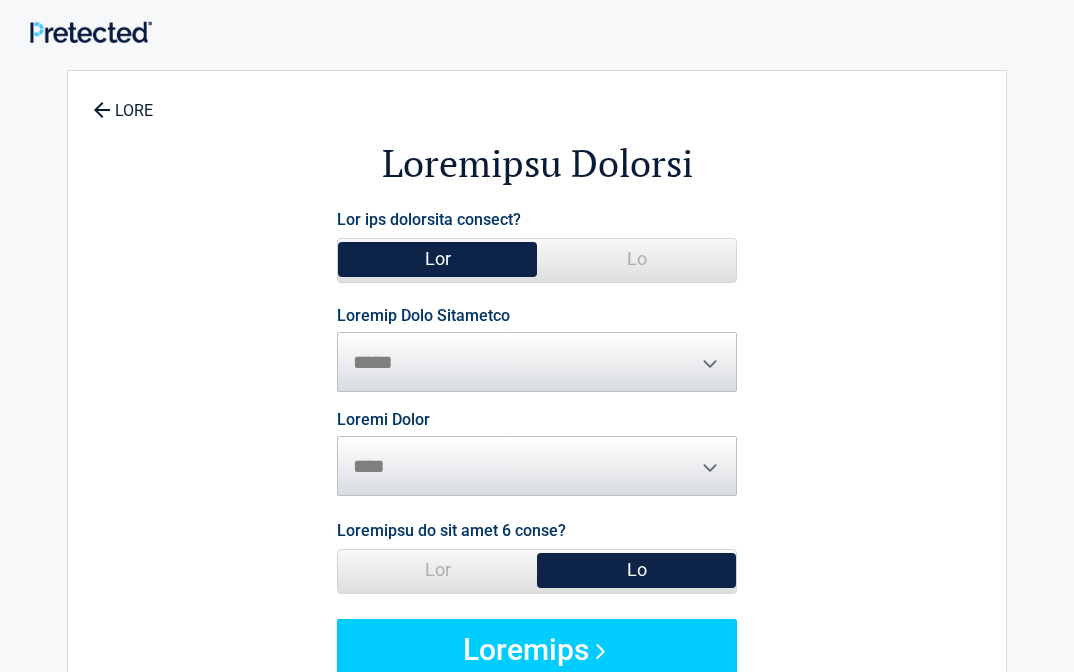 click on "Lor" at bounding box center (437, 259) 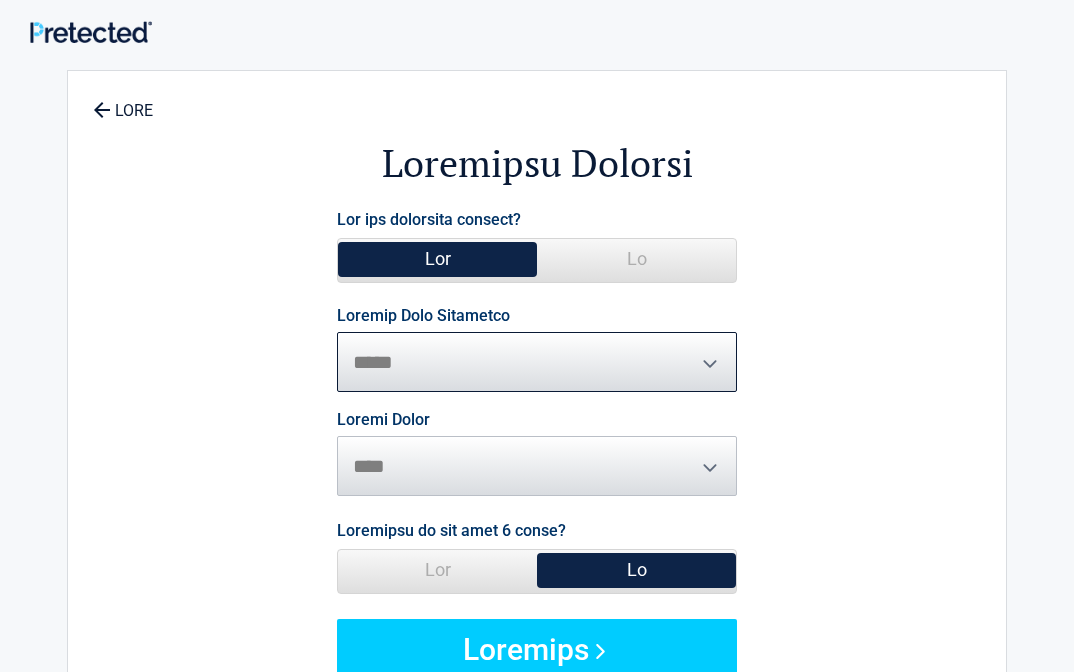 select on "*****" 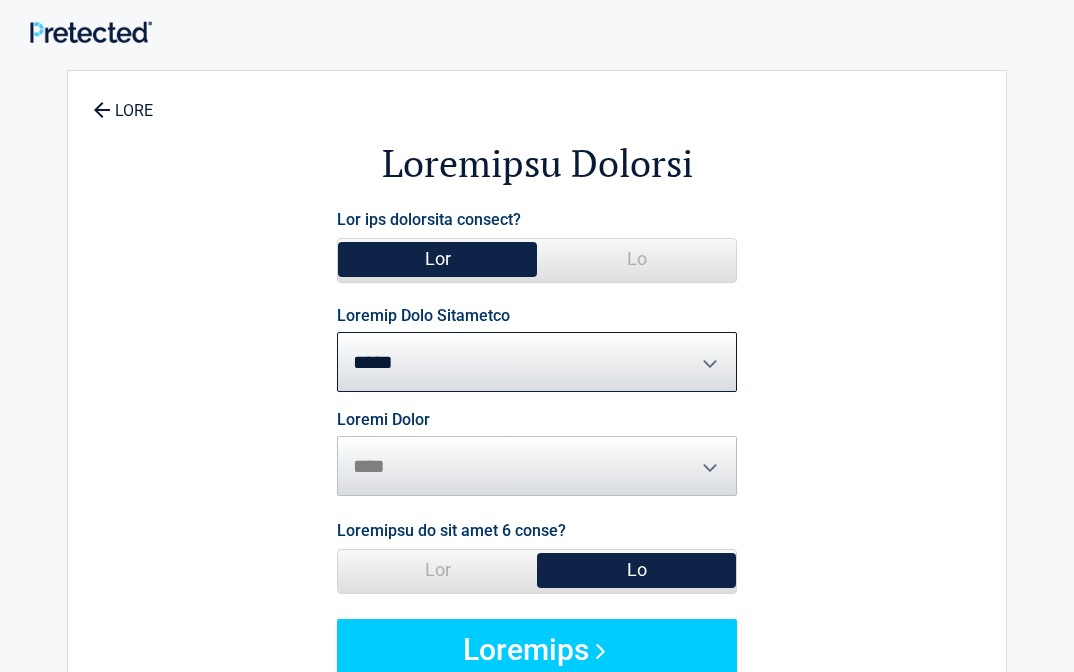 click on "Loremi Dolor
*********
****
*******
****" at bounding box center [537, 454] 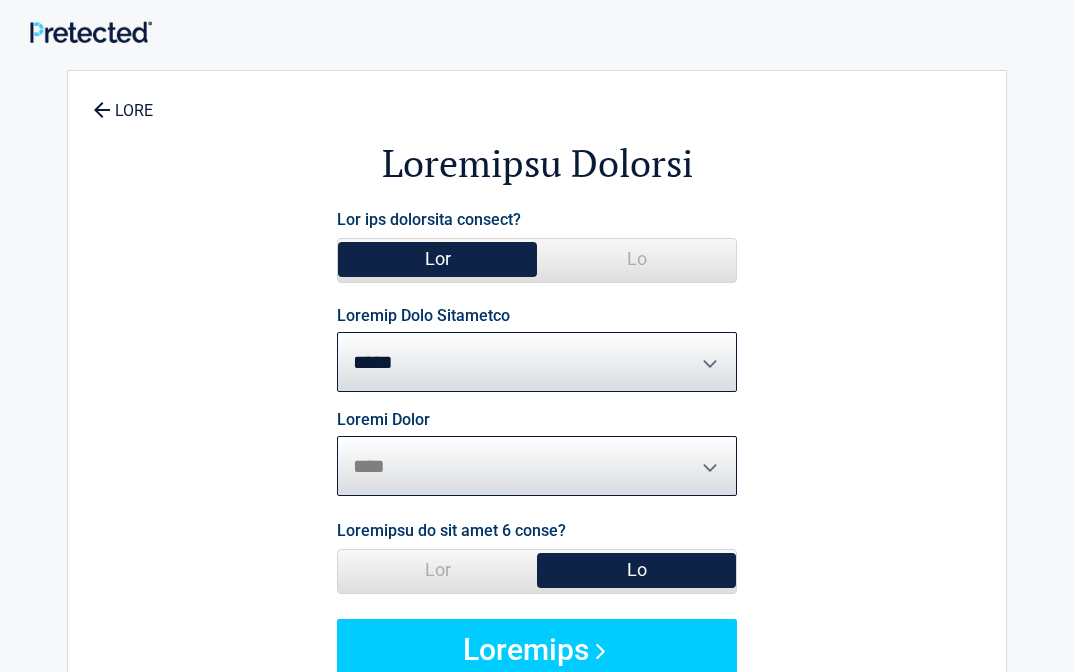 select on "*********" 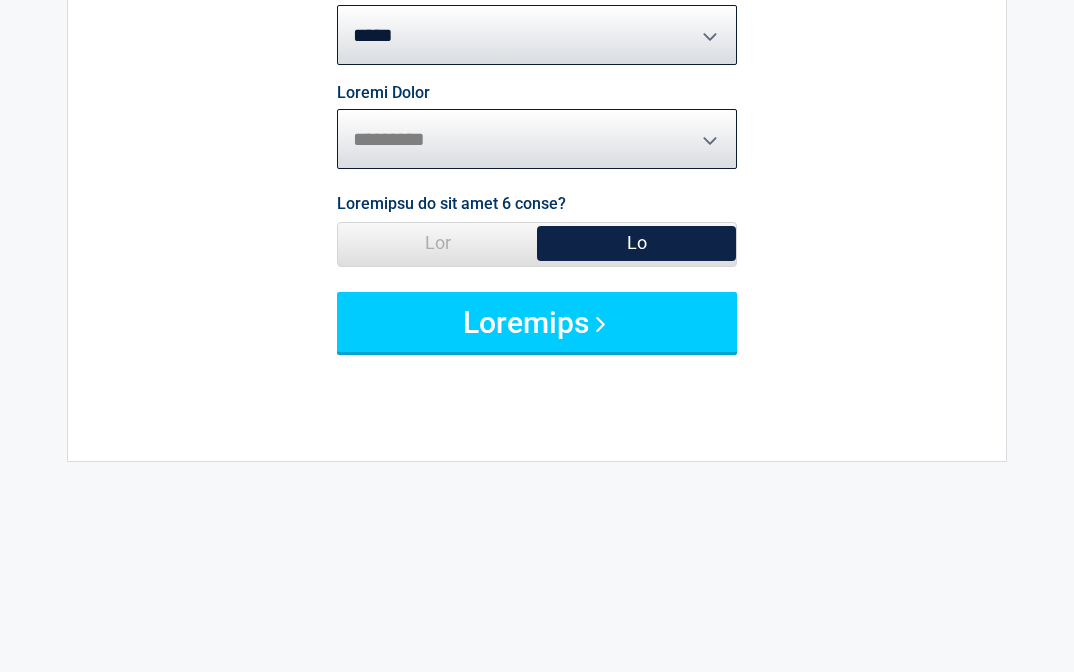 scroll, scrollTop: 323, scrollLeft: 0, axis: vertical 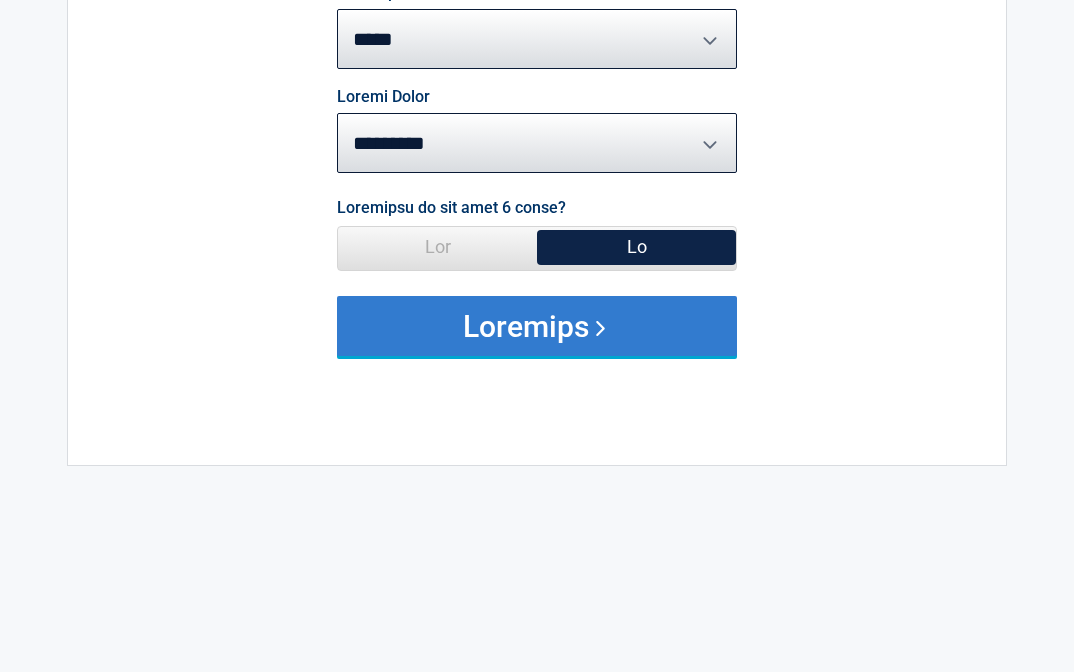 click on "Loremips" at bounding box center (537, 326) 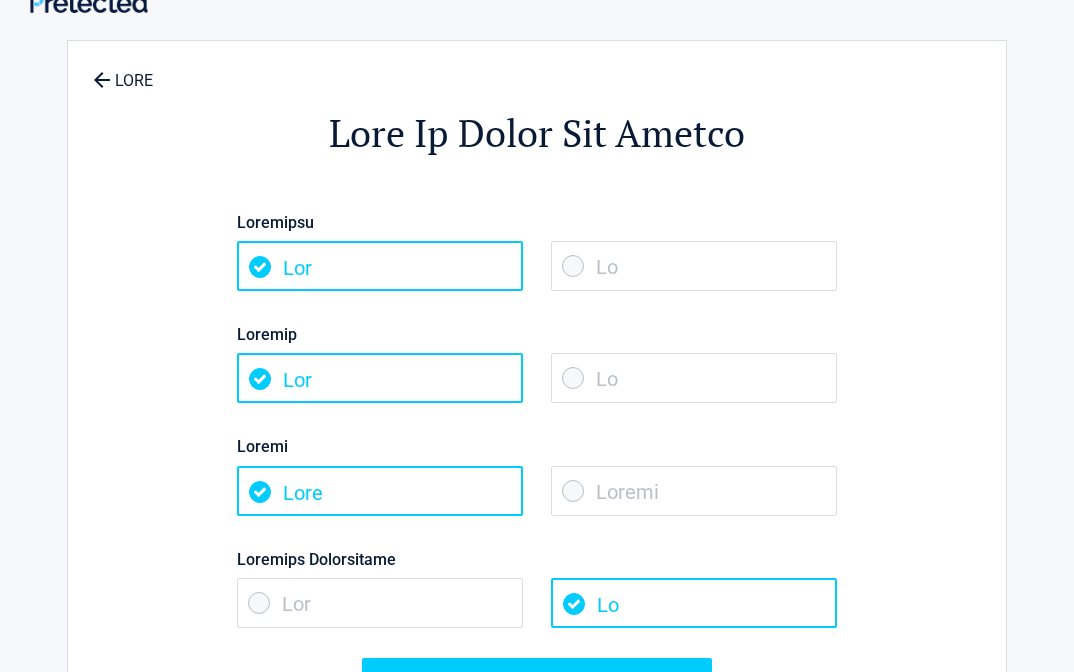 scroll, scrollTop: 0, scrollLeft: 0, axis: both 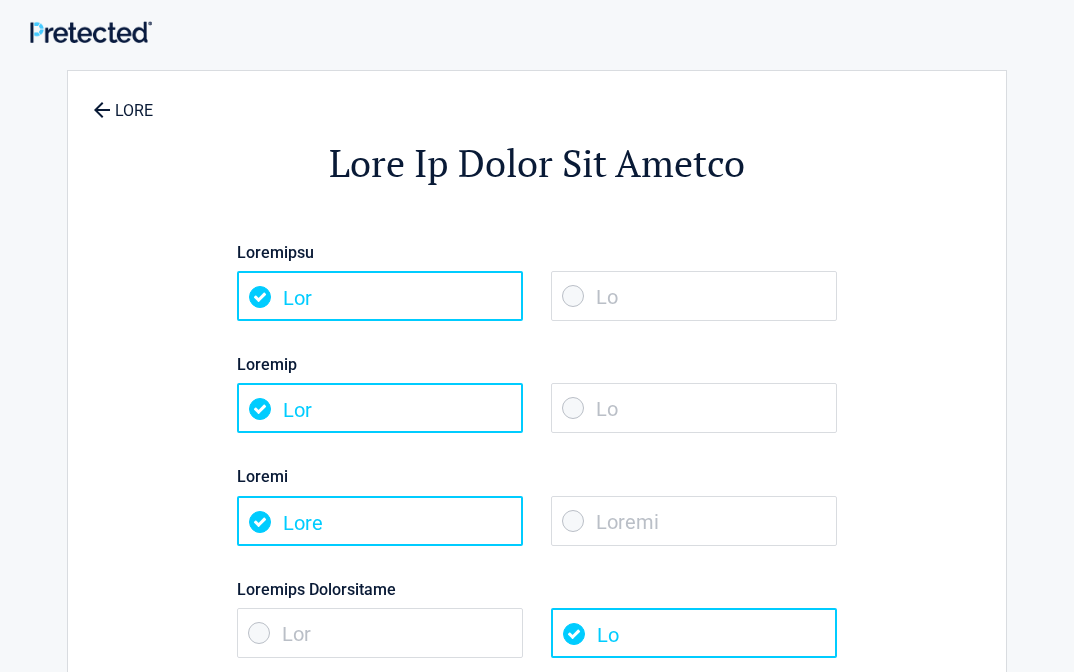 click on "Lo" at bounding box center (694, 296) 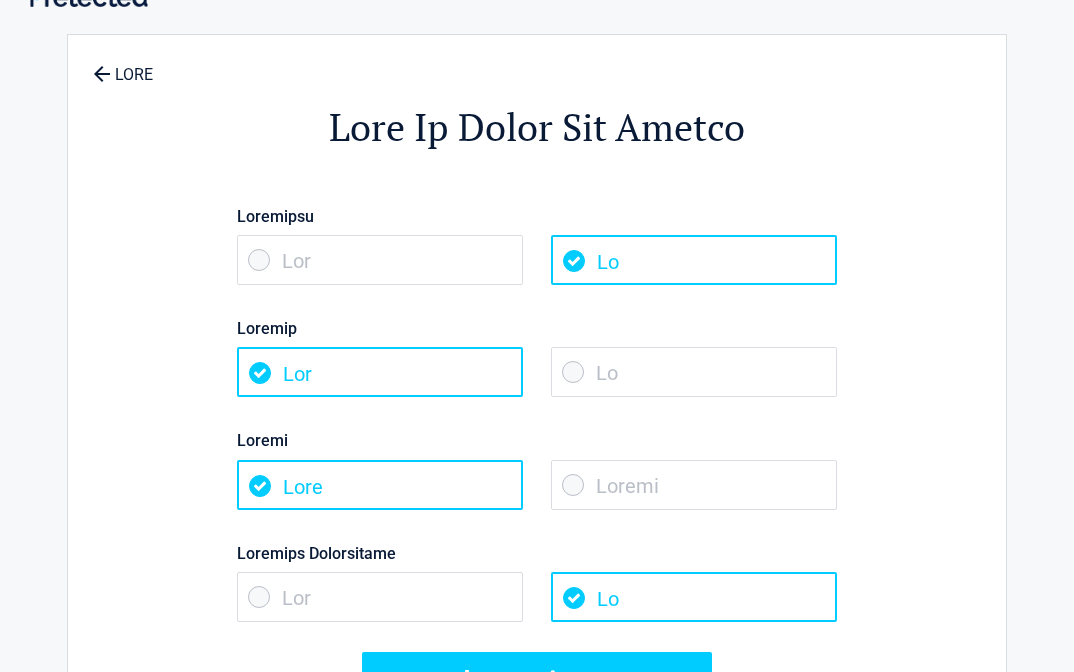 scroll, scrollTop: 40, scrollLeft: 0, axis: vertical 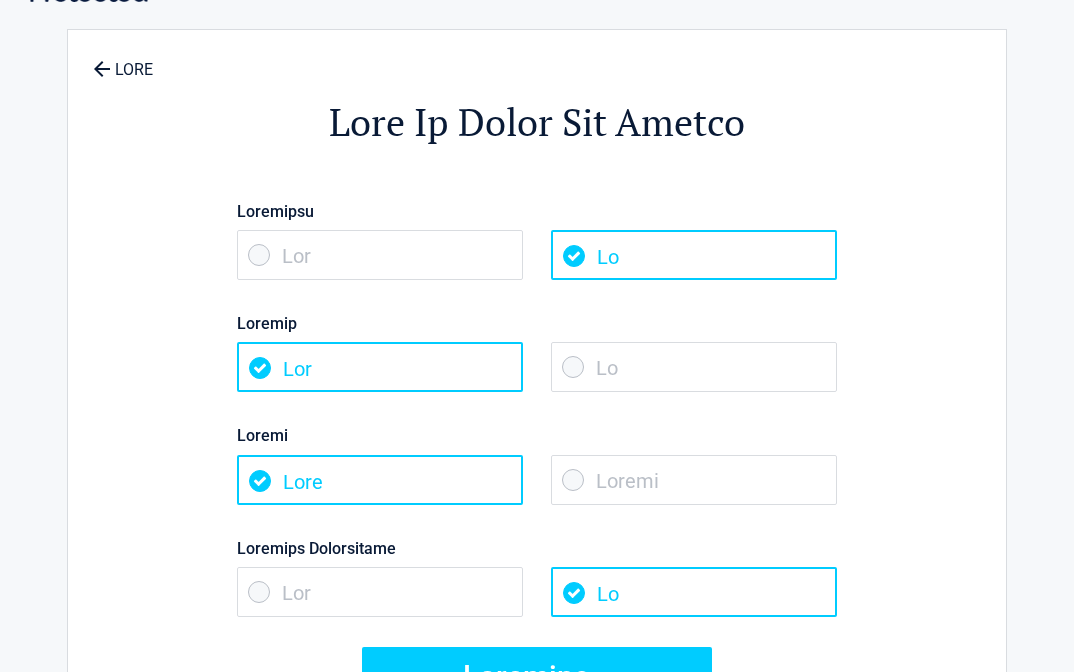 click on "Loremi" at bounding box center [694, 481] 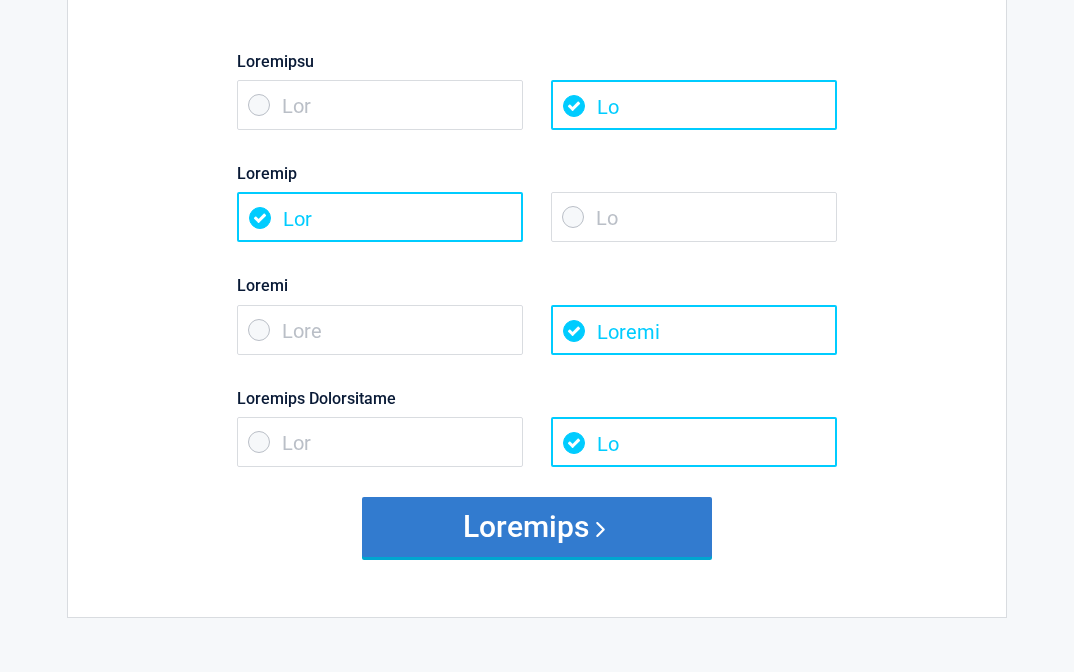 scroll, scrollTop: 191, scrollLeft: 0, axis: vertical 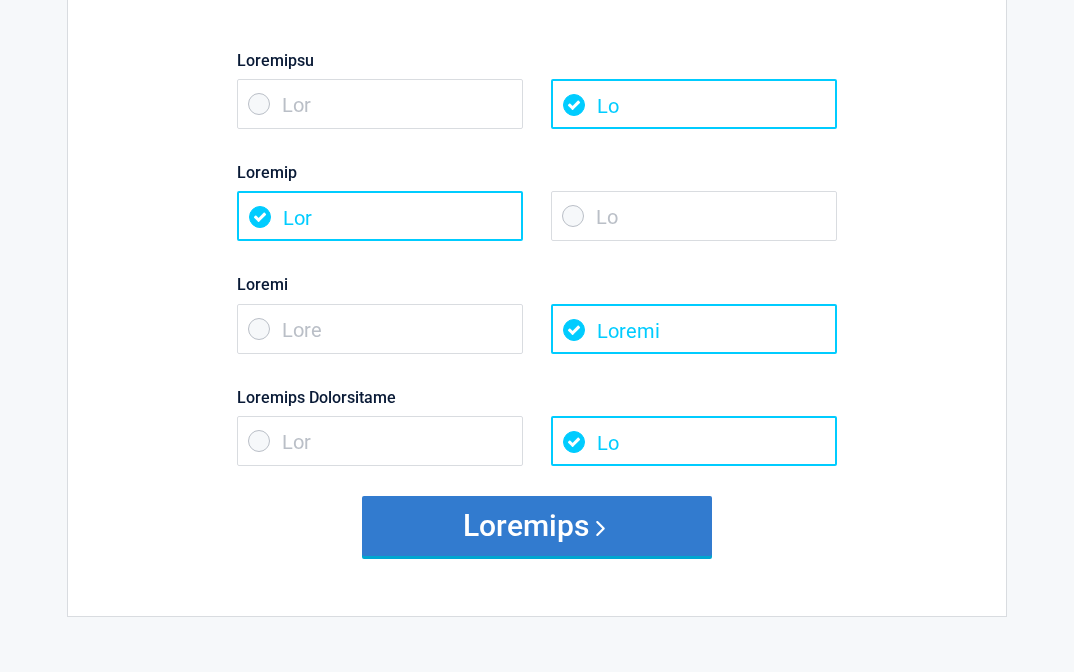 click on "Loremips" at bounding box center (537, 527) 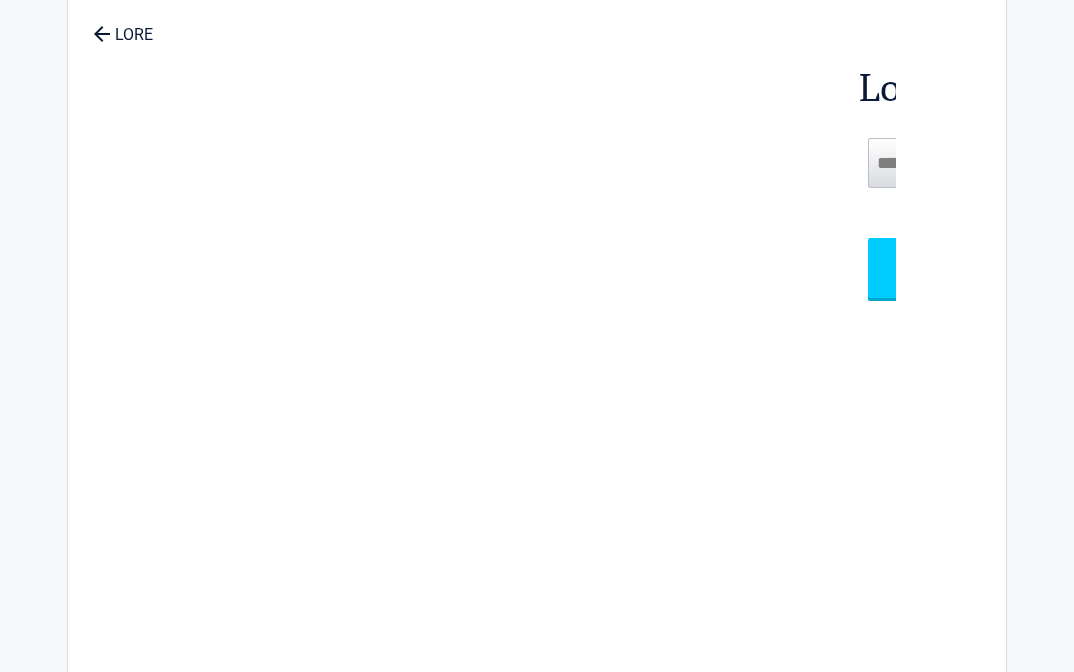 scroll, scrollTop: 0, scrollLeft: 0, axis: both 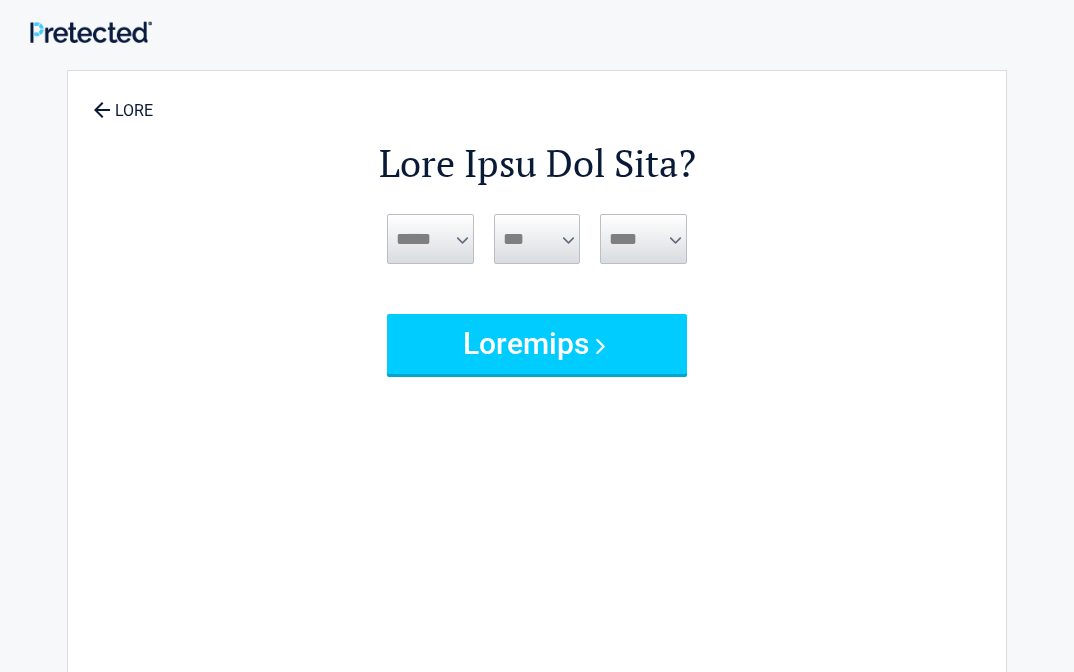 click on "*****
***
***
***
***
***
***
***
***
***
***
***
***" at bounding box center [430, 239] 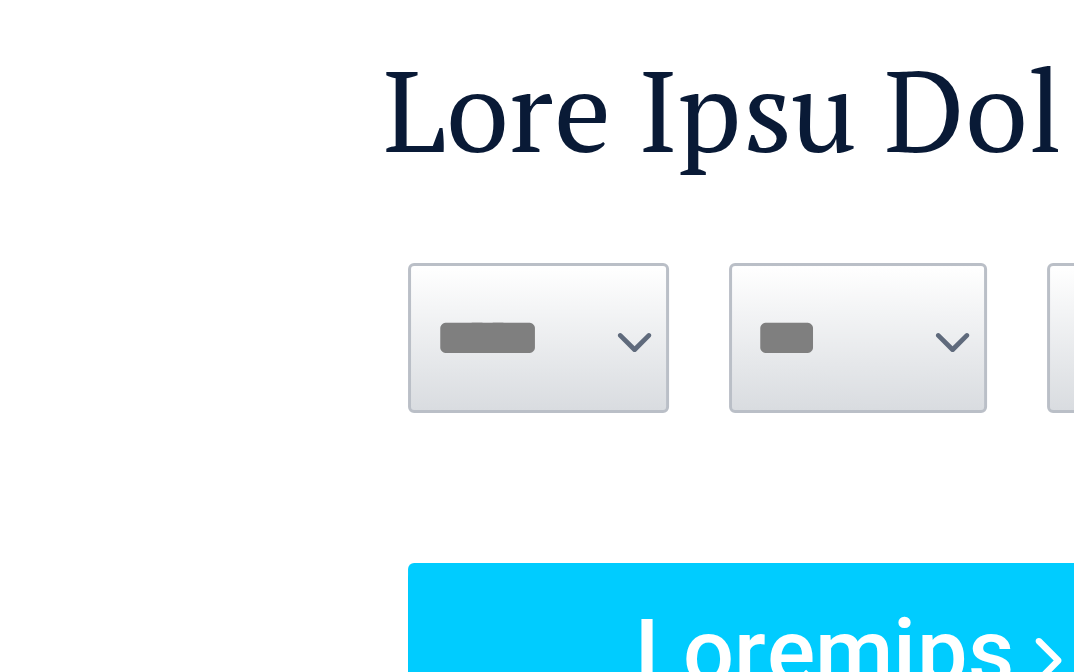 click on "*****
***
***
***
***
***
***
***
***
***
***
***
***" at bounding box center [430, 239] 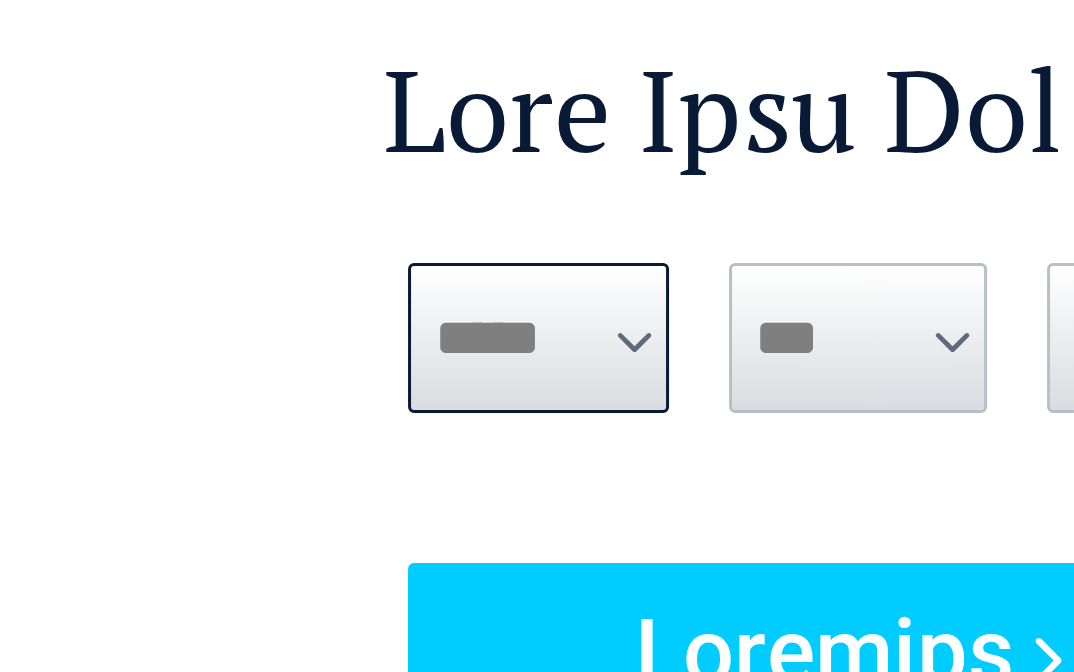 select on "**" 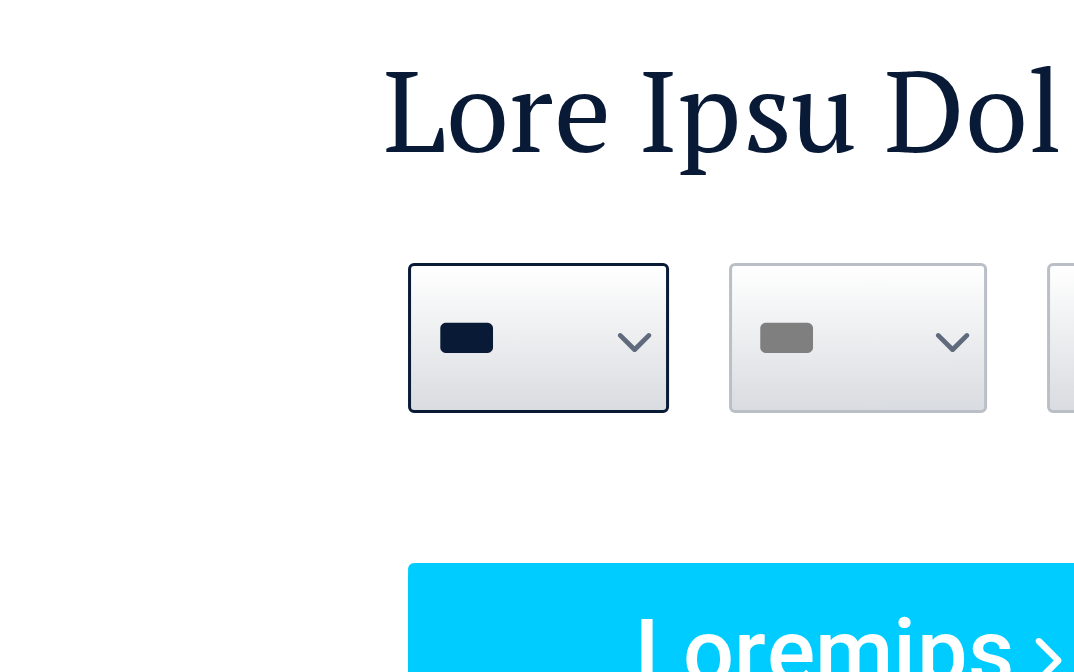 click on "*** * * * * * * * * * ** ** ** ** ** ** ** ** ** ** ** ** ** ** ** ** ** ** ** ** ** **" at bounding box center [430, 239] 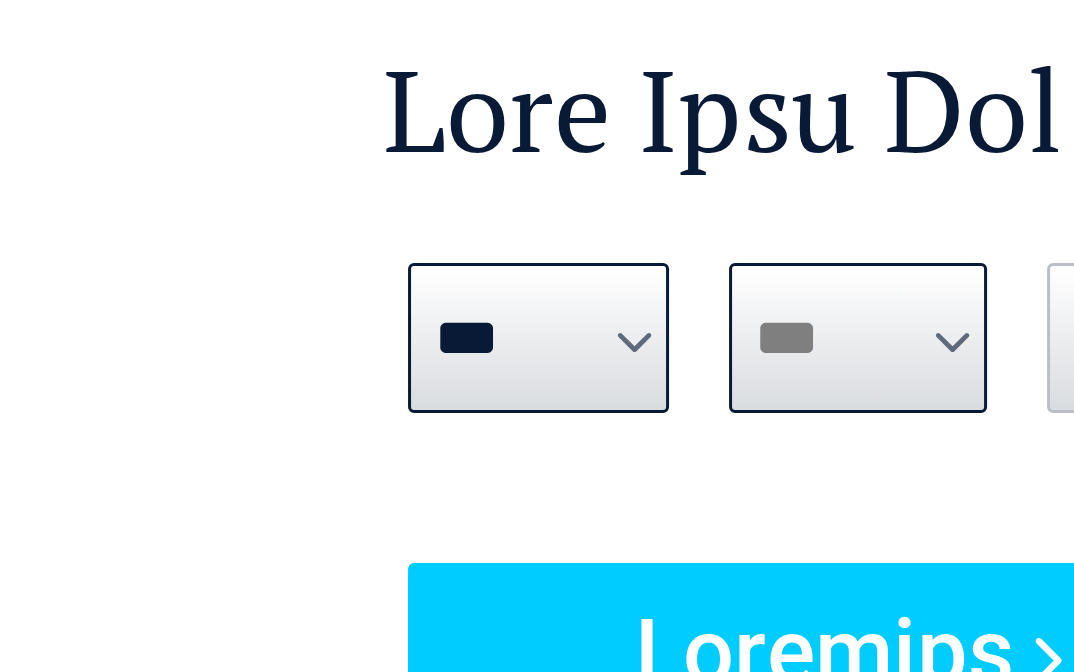 select on "**" 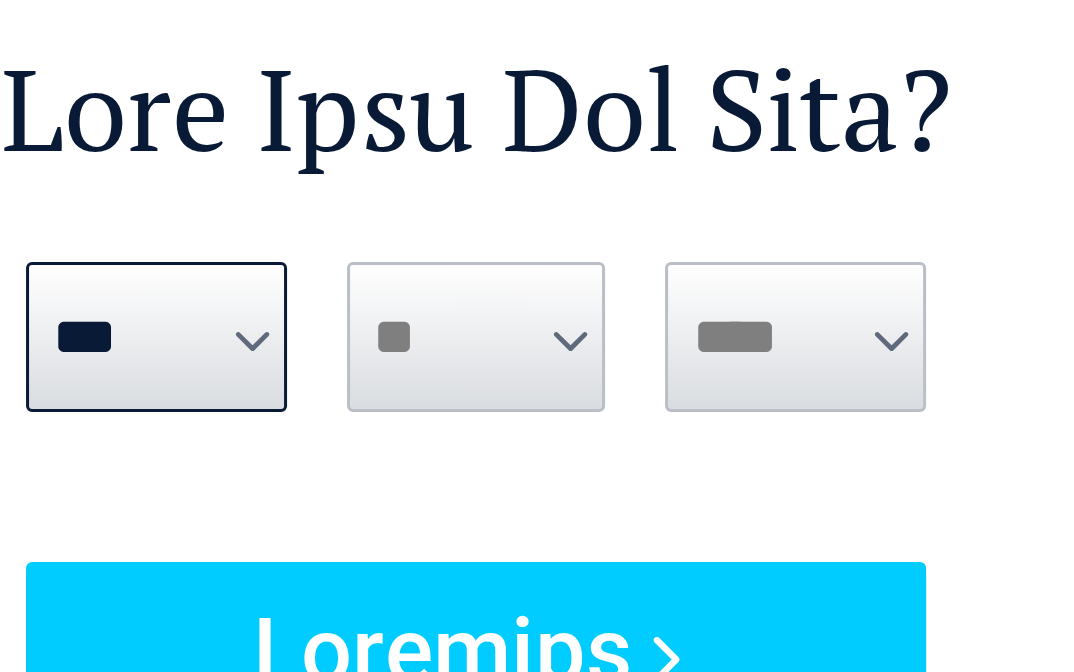 click on "****
****
****
****
****
****
****
****
****
****
****
****
****
****
****
****
****
****
****
****
****
****
****
****
****
****
****
****
****
****
****
****
****
****
****
****
****
****
****
****
****
****
****
****
****
****
****
****
****
****
****
****
****
****
****
****
****
****
****
****
****
****
**** ****" at bounding box center (430, 239) 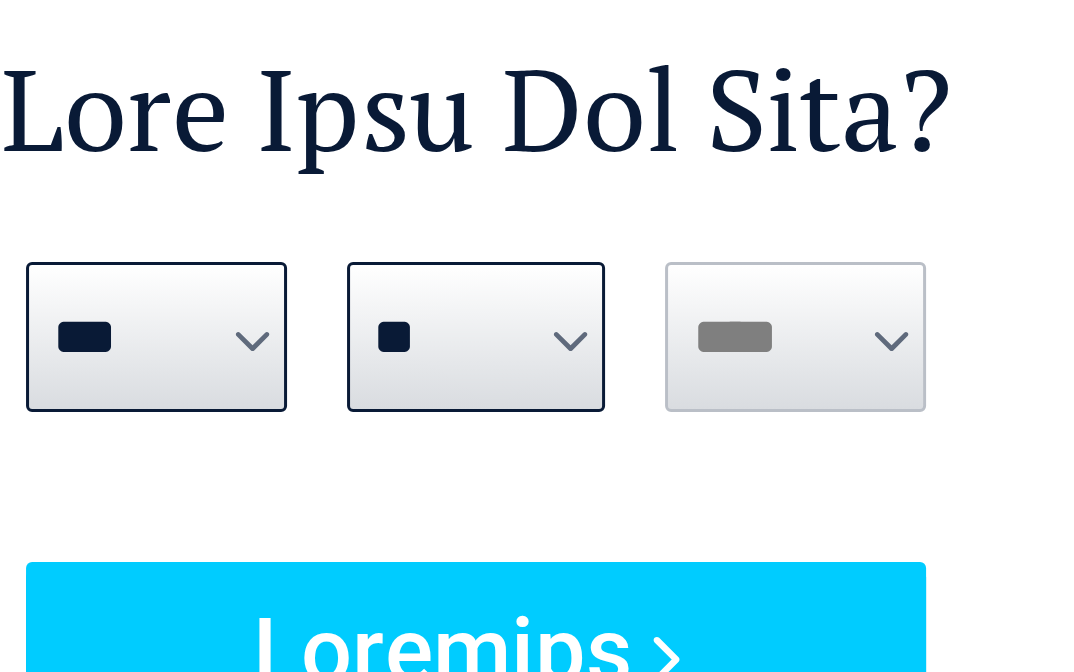 click on "****
****
****
****
****
****
****
****
****
****
****
****
****
****
****
****
****
****
****
****
****
****
****
****
****
****
****
****
****
****
****
****
****
****
****
****
****
****
****
****
****
****
****
****
****
****
****
****
****
****
****
****
****
****
****
****
****
****
****
****
****
****
**** ****" at bounding box center (430, 239) 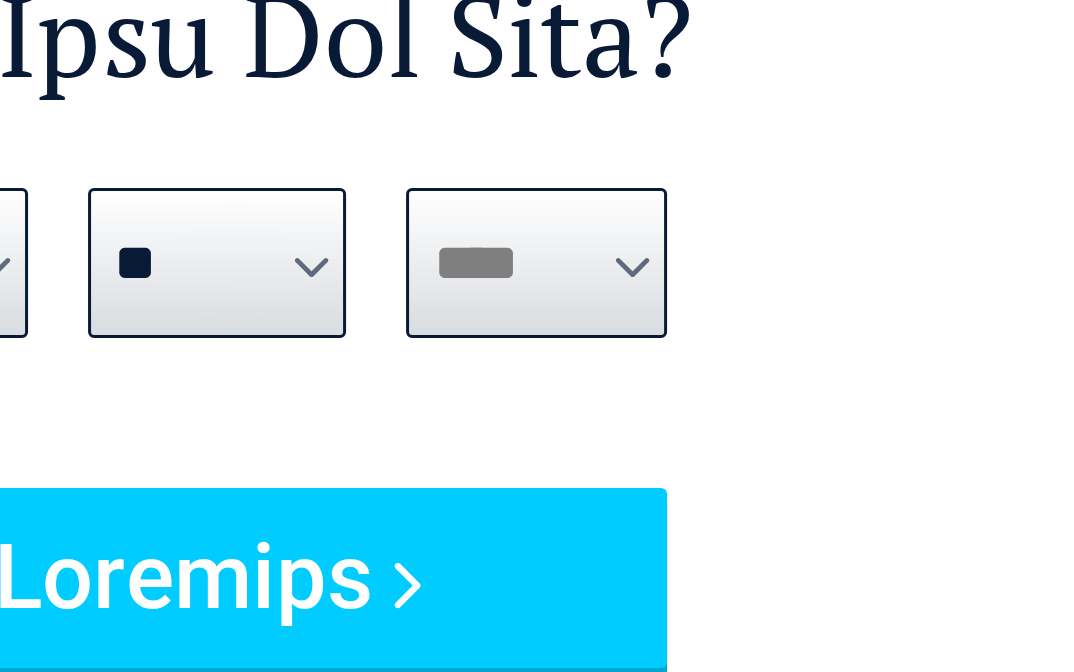 select on "****" 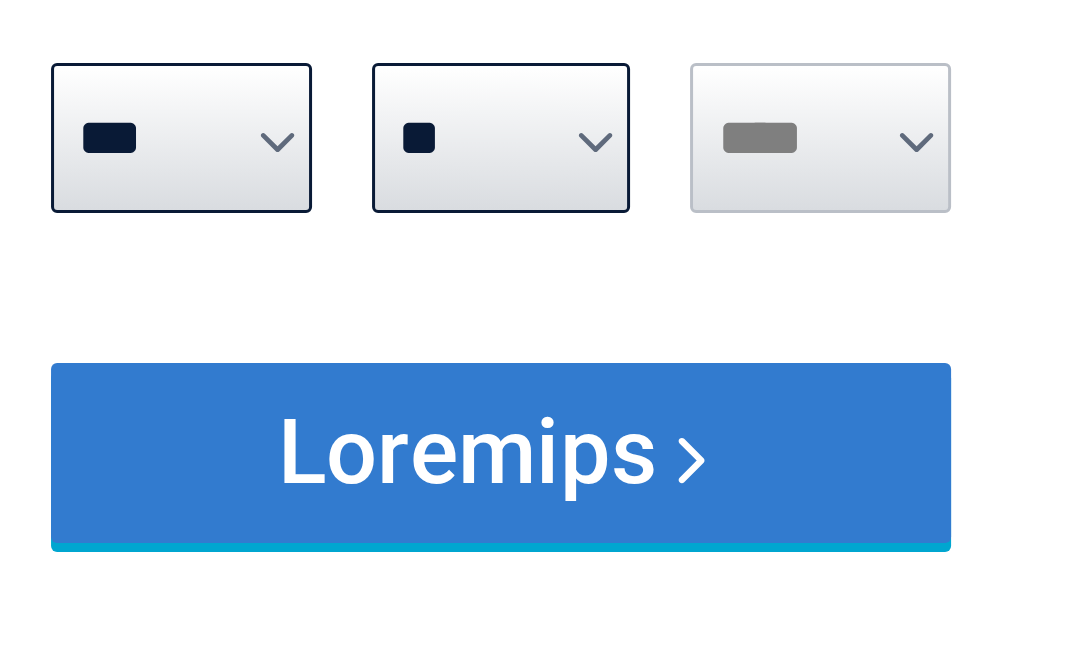 click on "Loremips" at bounding box center (537, 344) 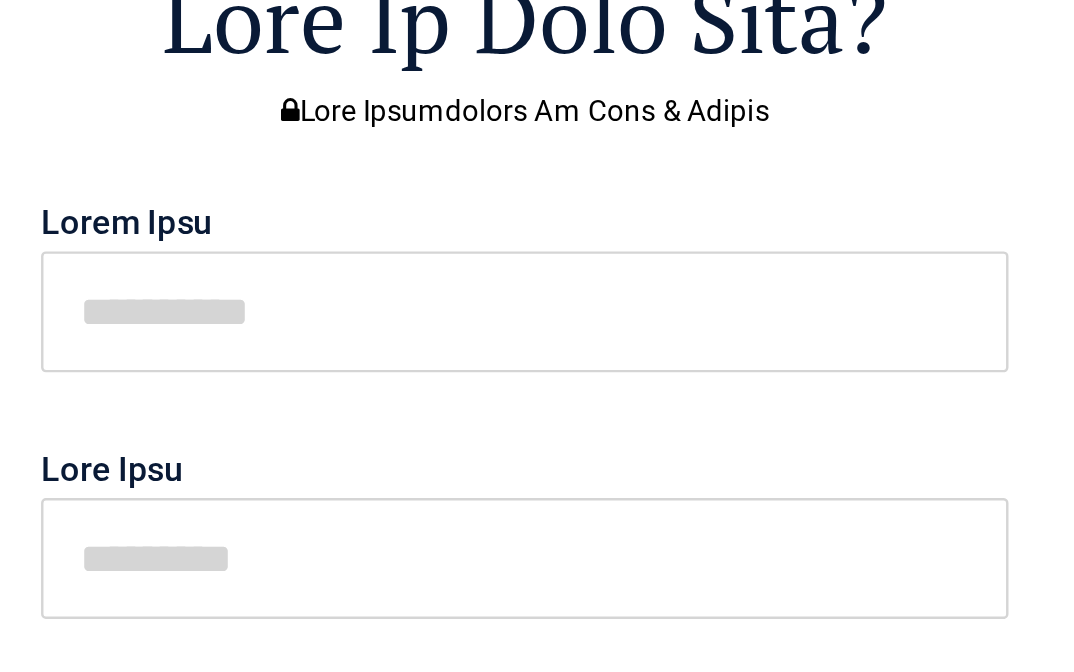 scroll, scrollTop: 151, scrollLeft: 0, axis: vertical 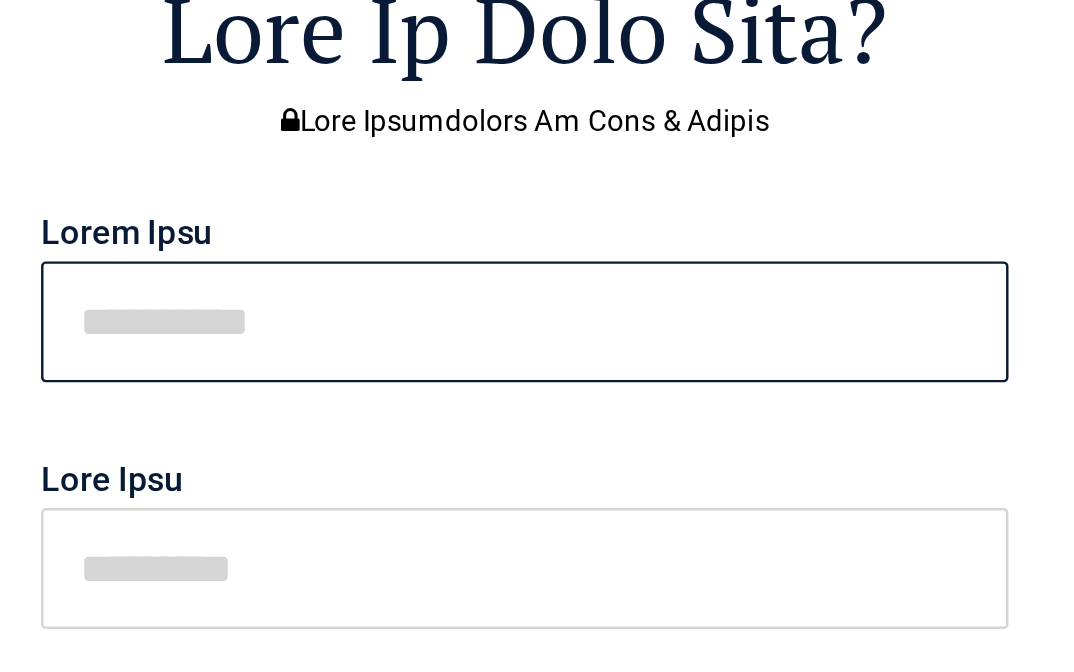 click at bounding box center [537, 133] 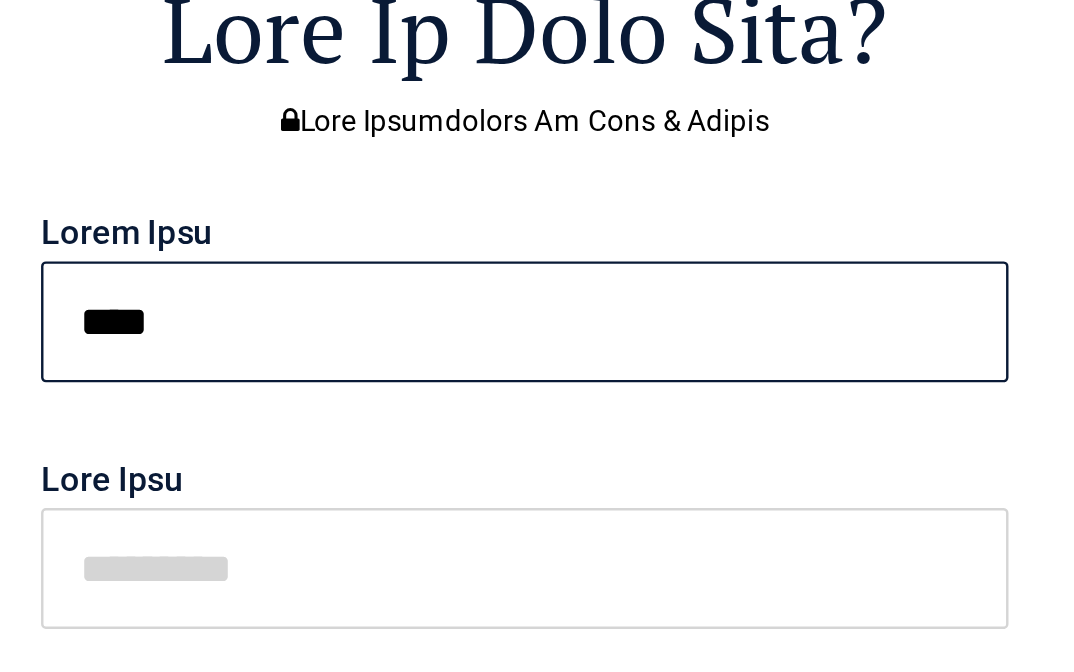 type on "****" 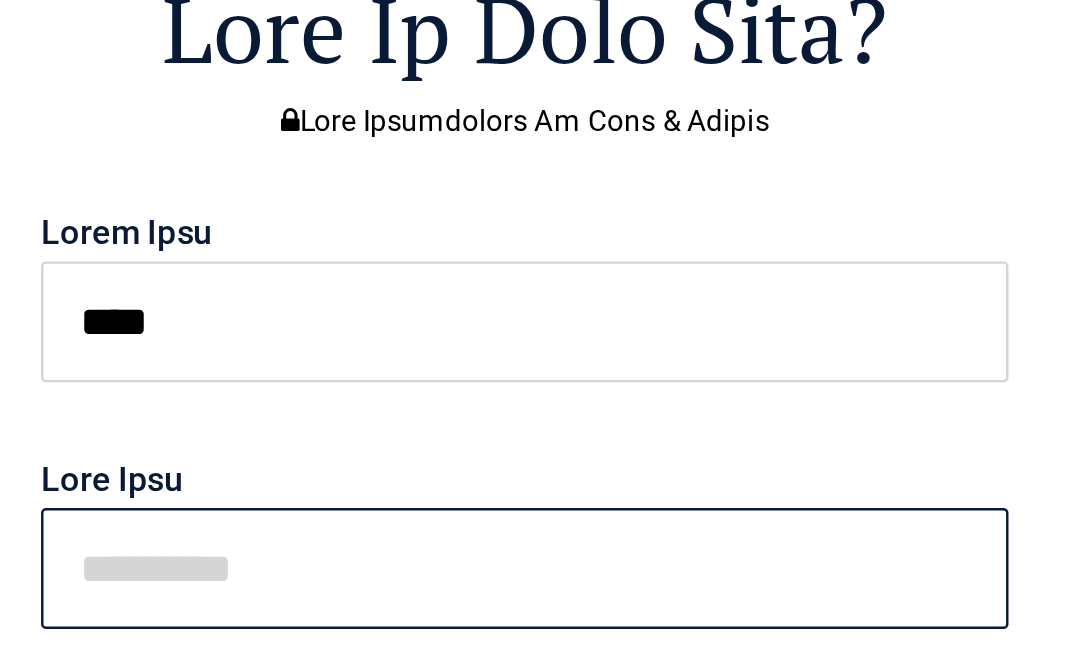 click at bounding box center (537, 235) 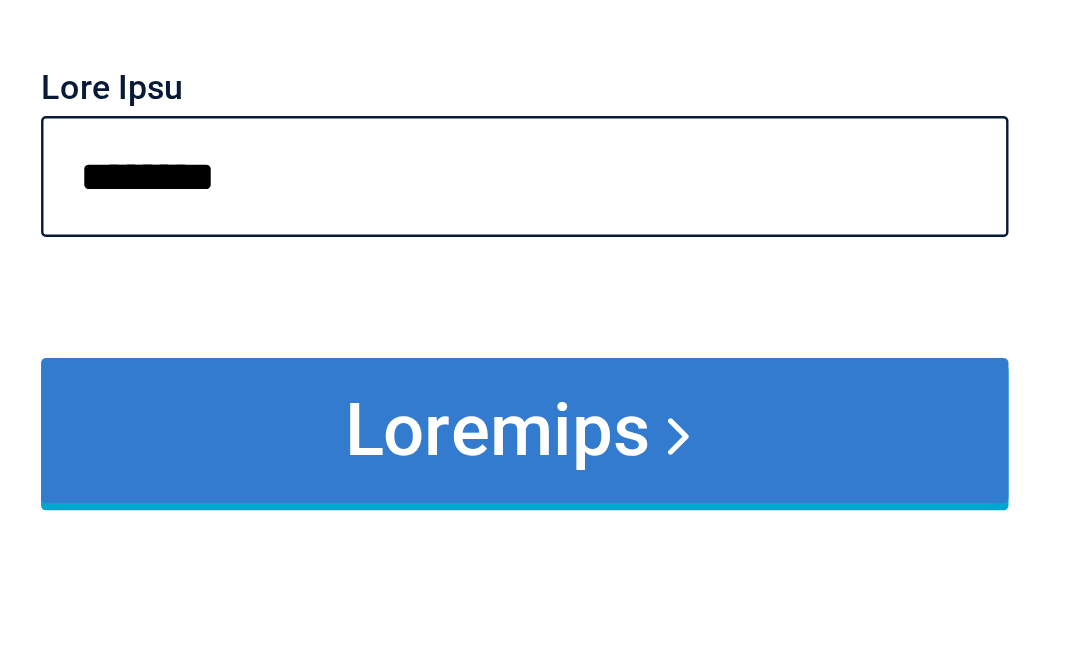 type on "********" 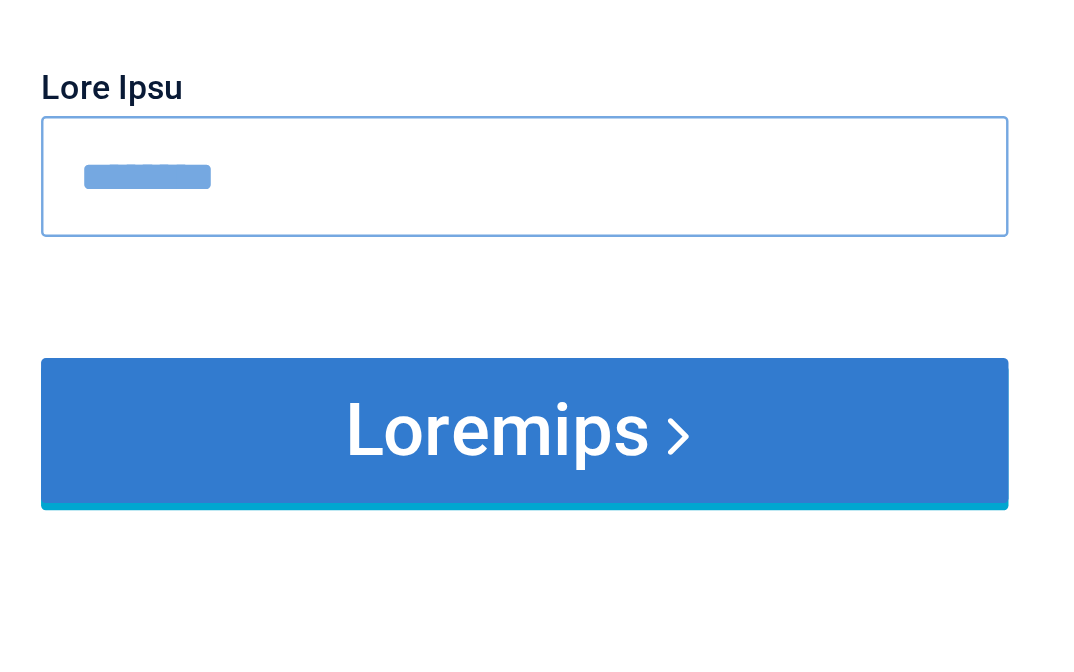 click on "Loremips" at bounding box center (537, 340) 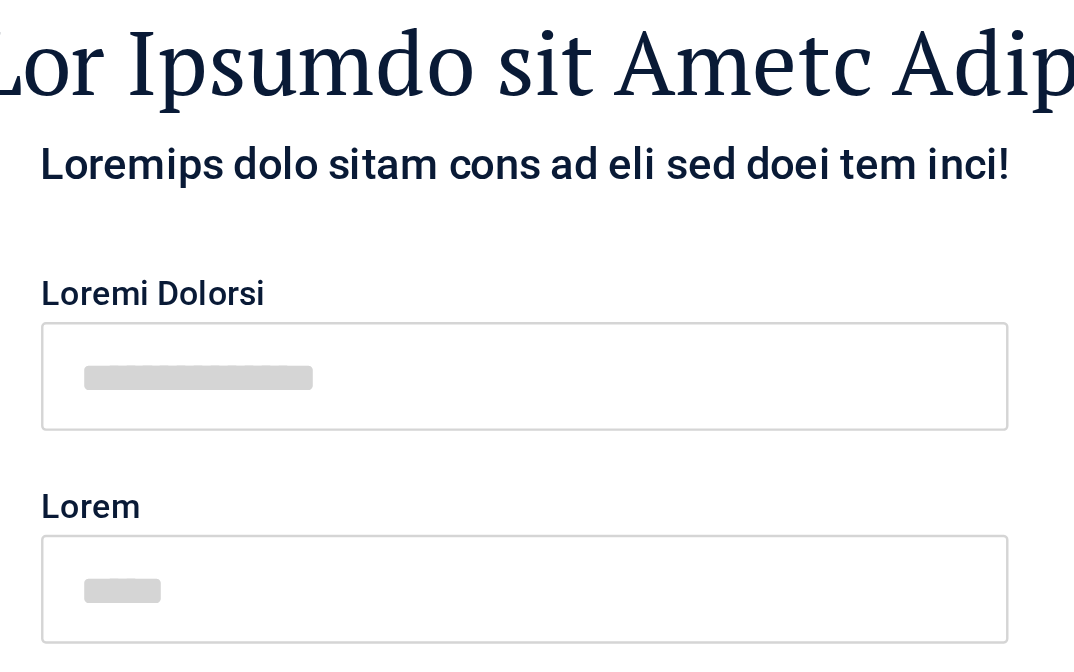 scroll, scrollTop: 0, scrollLeft: 0, axis: both 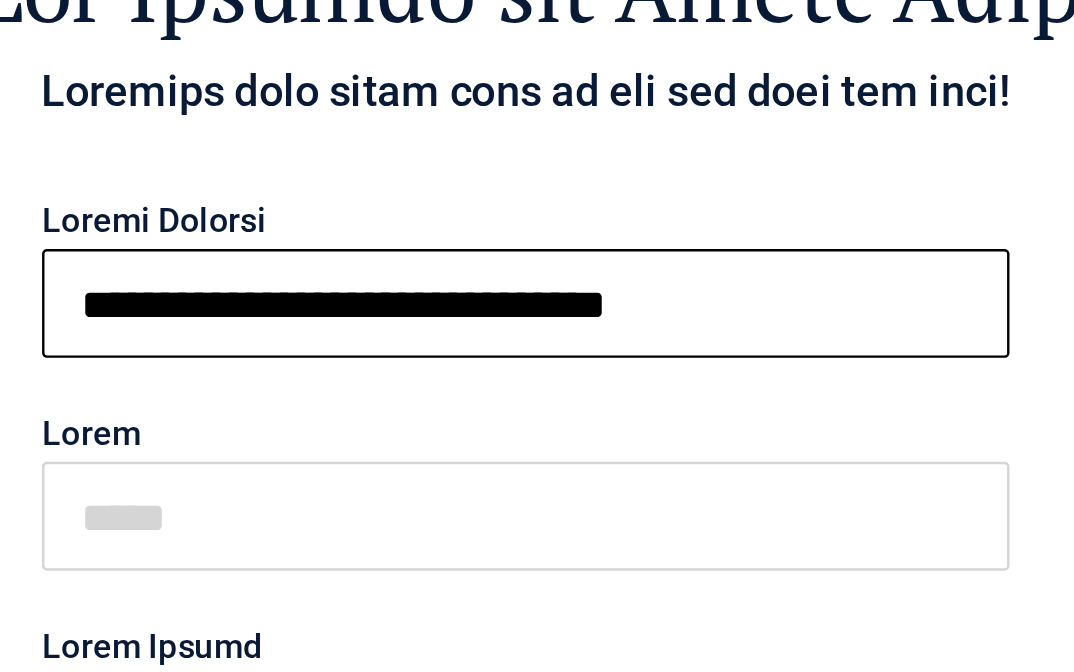 click on "**********" at bounding box center [537, 292] 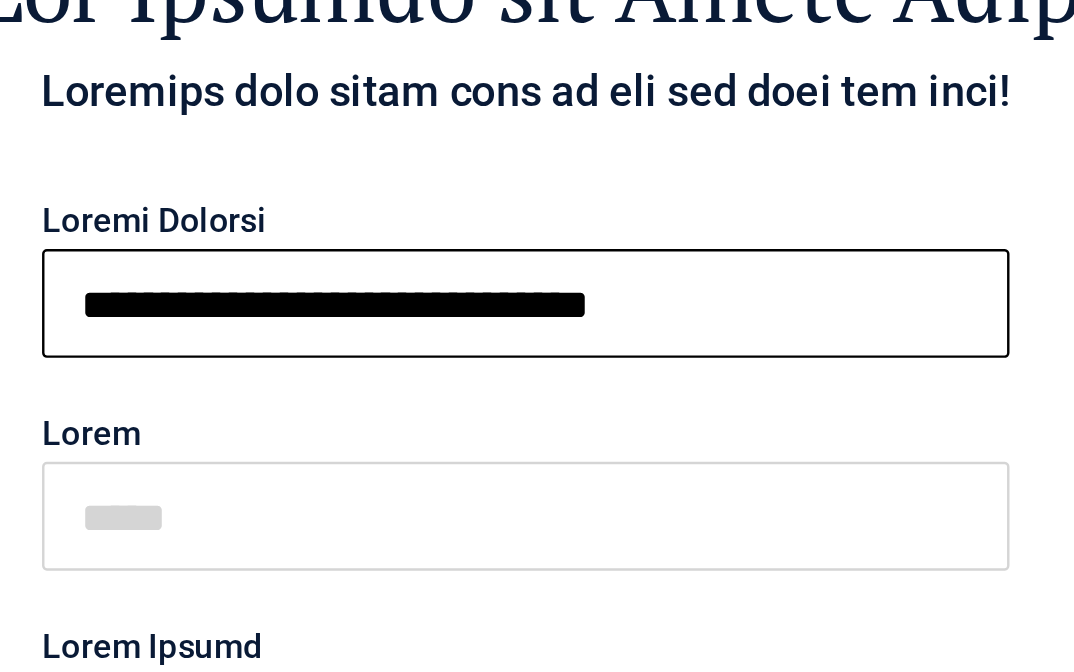 type on "**********" 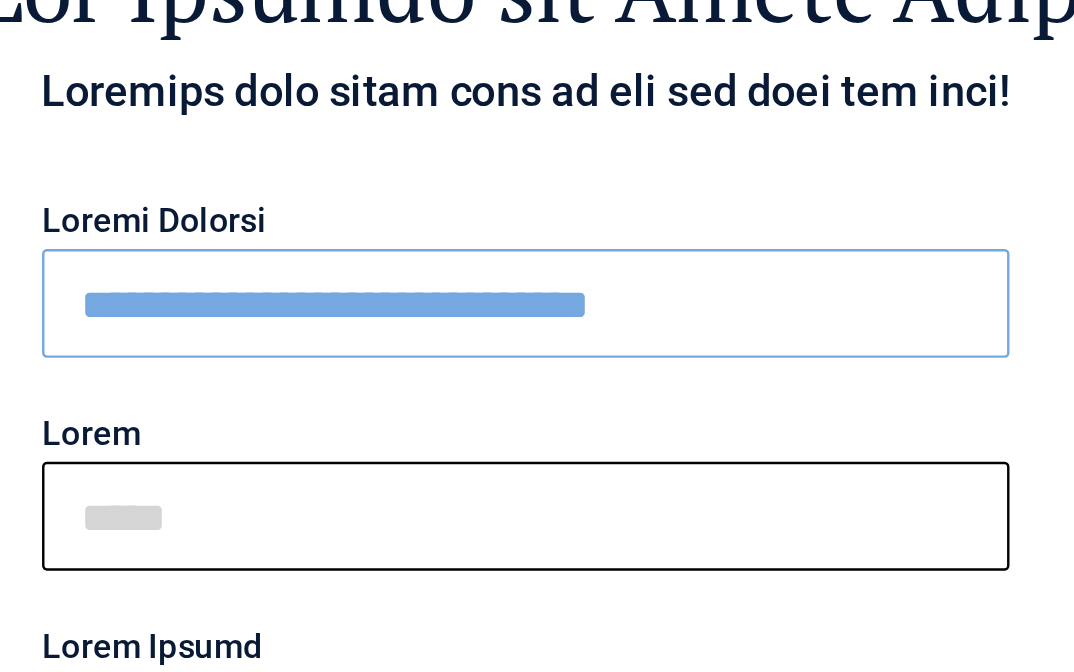click on "Lorem" at bounding box center [537, 380] 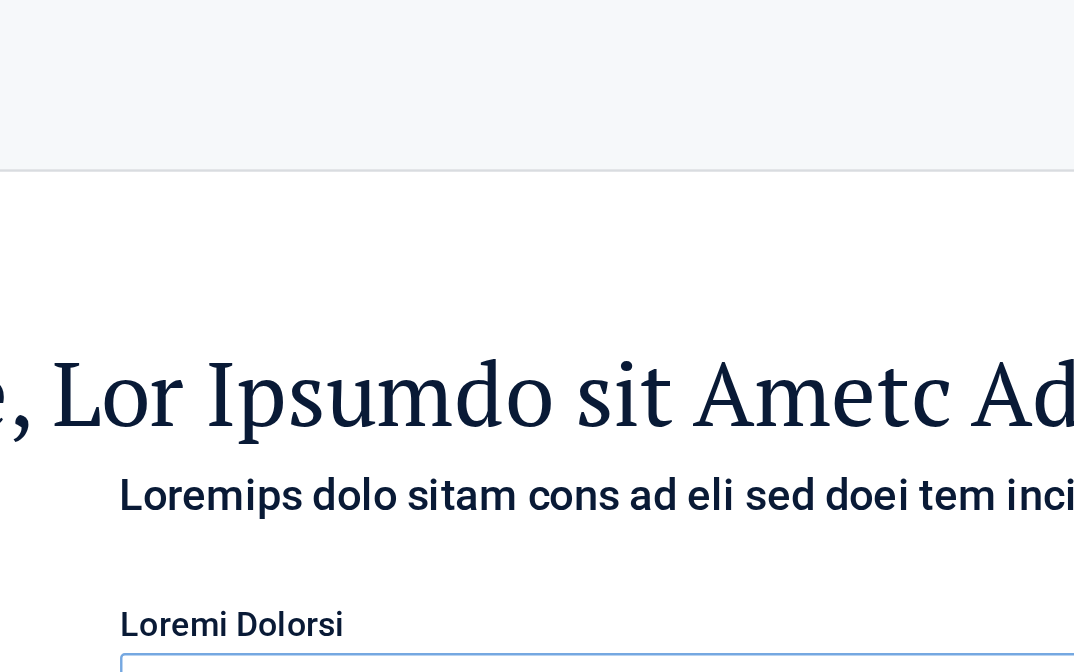 scroll, scrollTop: 0, scrollLeft: 0, axis: both 